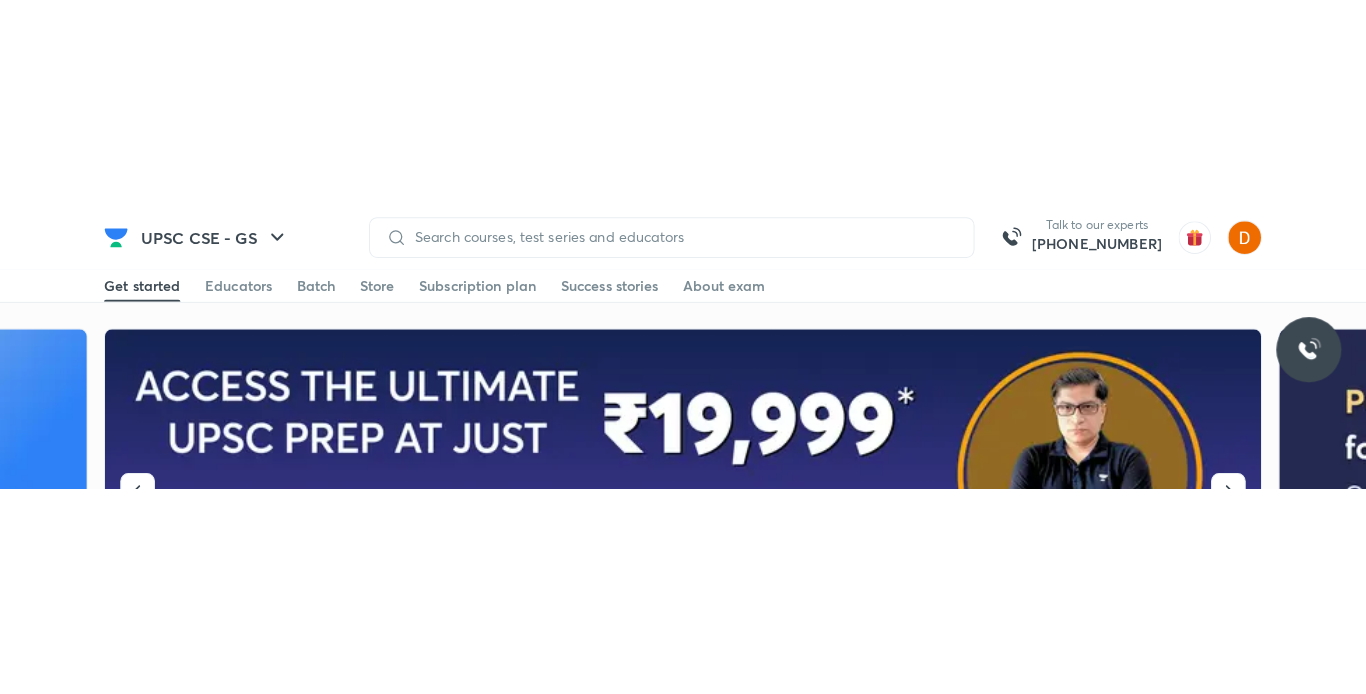 scroll, scrollTop: 0, scrollLeft: 0, axis: both 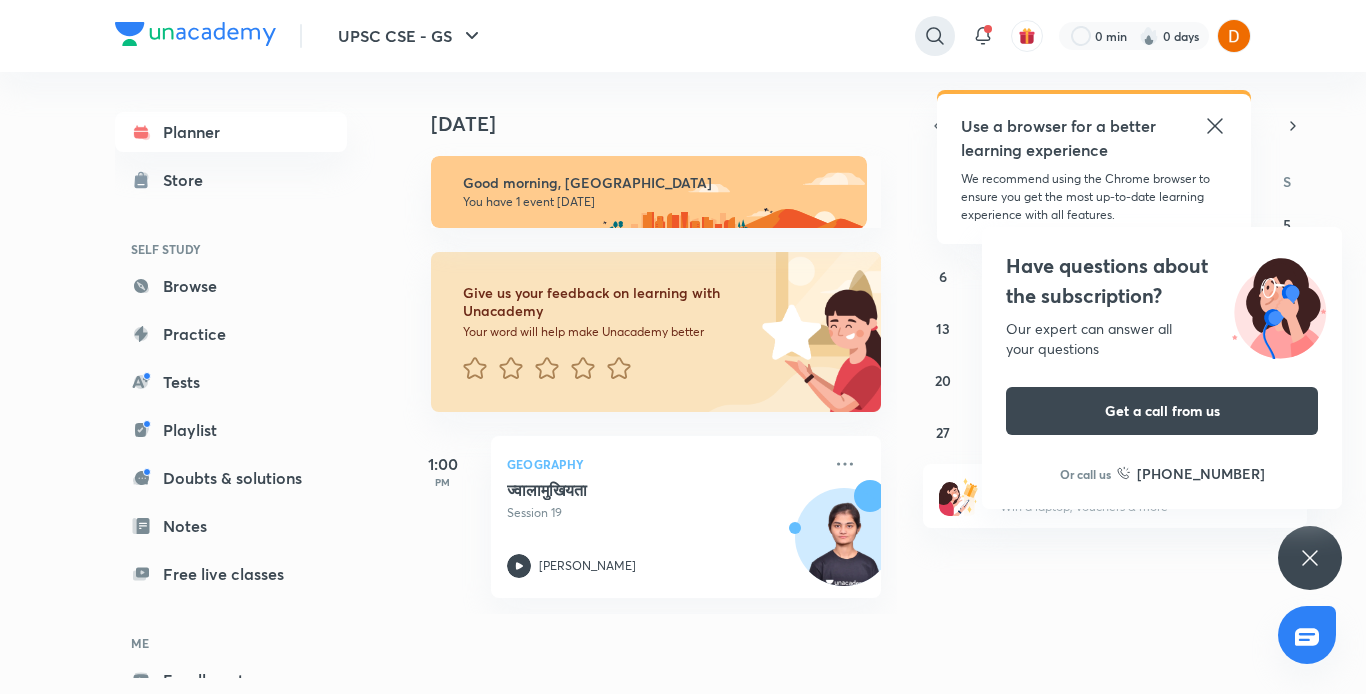 click 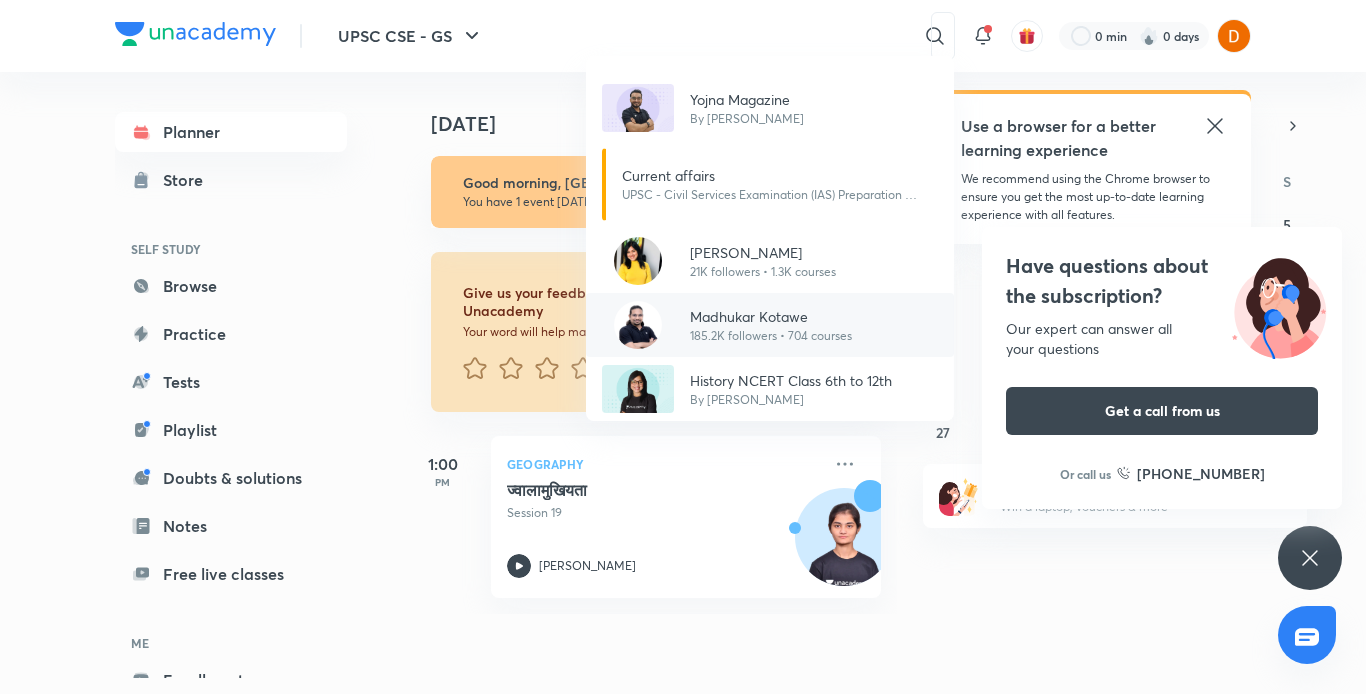 click on "185.2K followers • 704 courses" at bounding box center [771, 336] 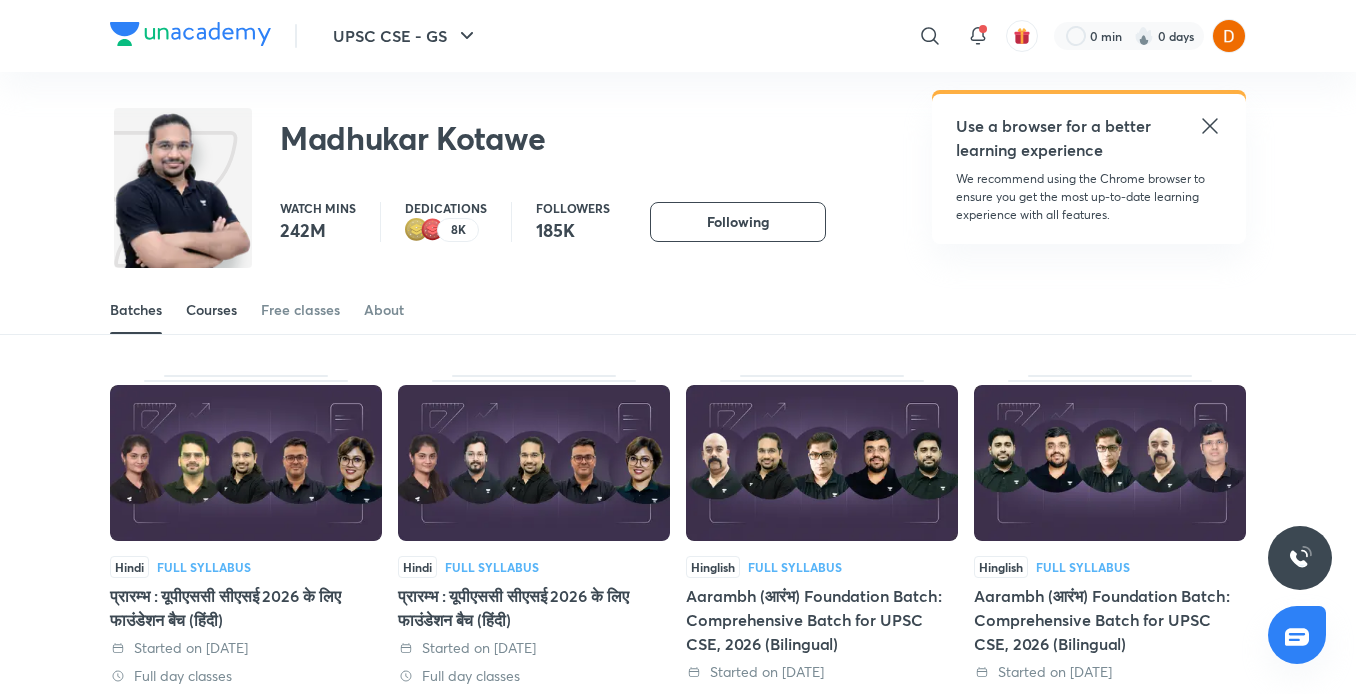 click on "Courses" at bounding box center [211, 310] 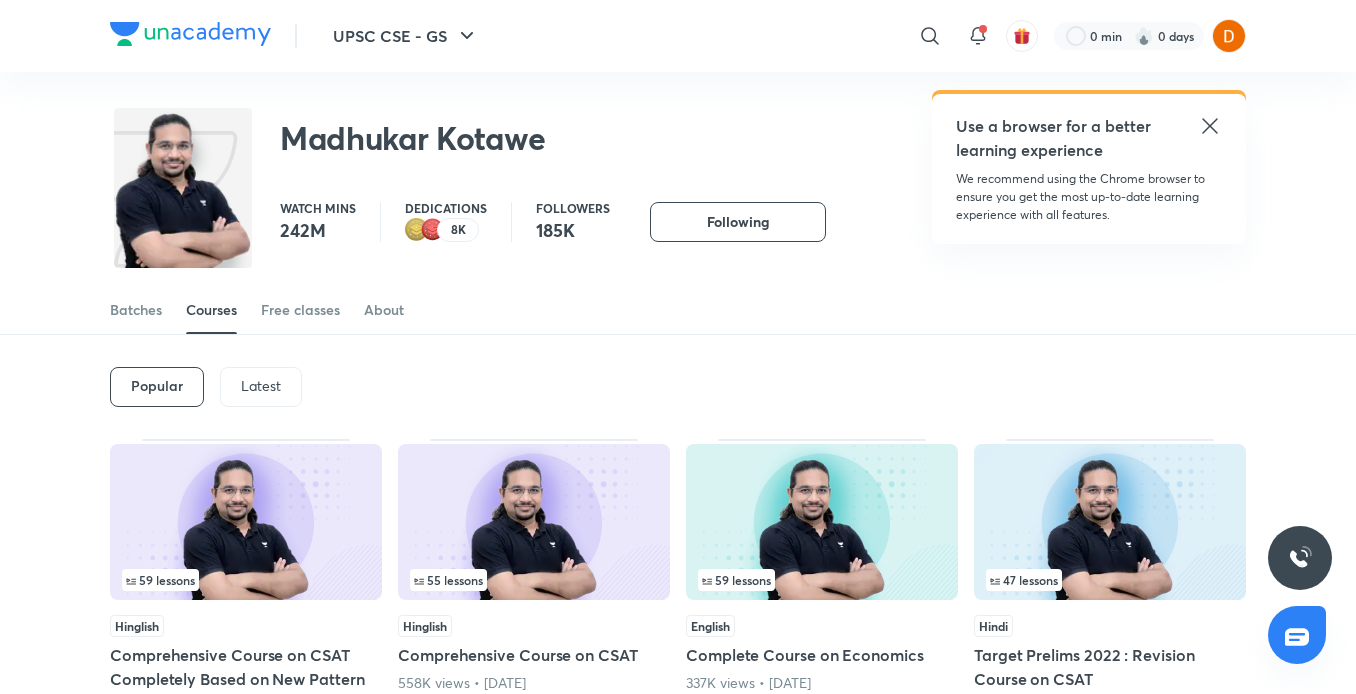 click on "Latest" at bounding box center (261, 386) 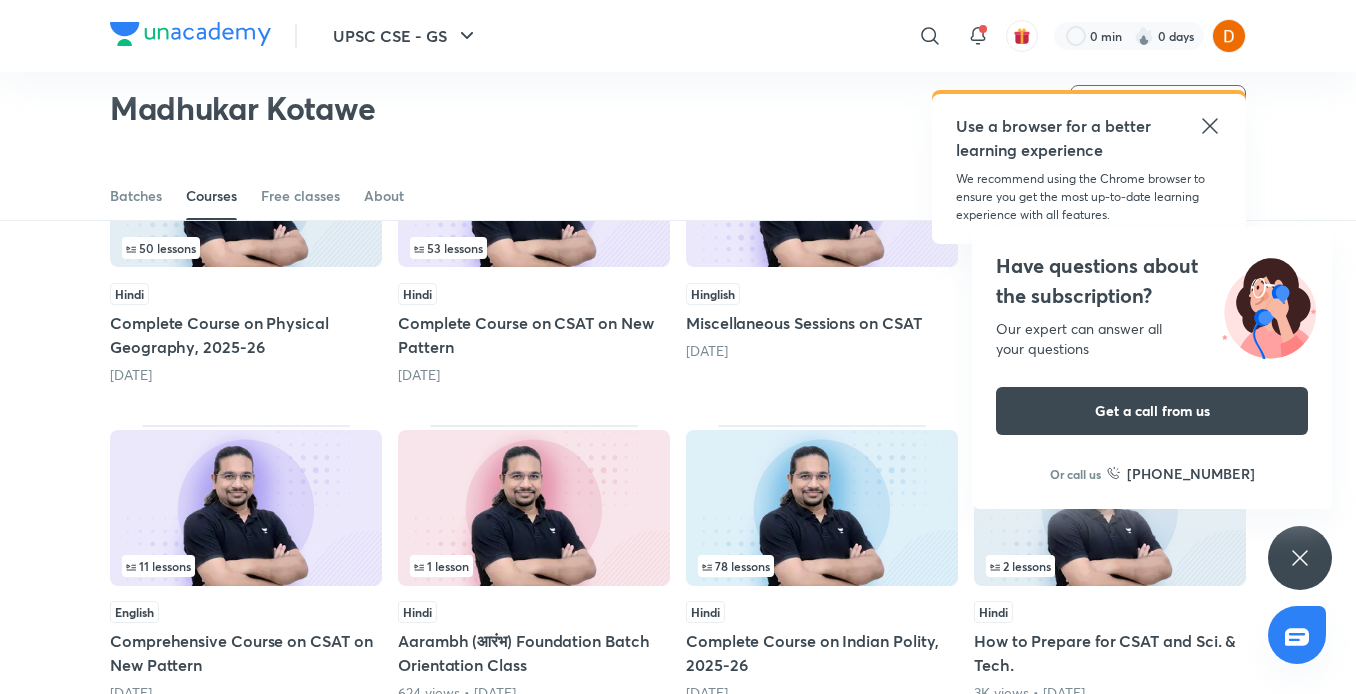 scroll, scrollTop: 596, scrollLeft: 0, axis: vertical 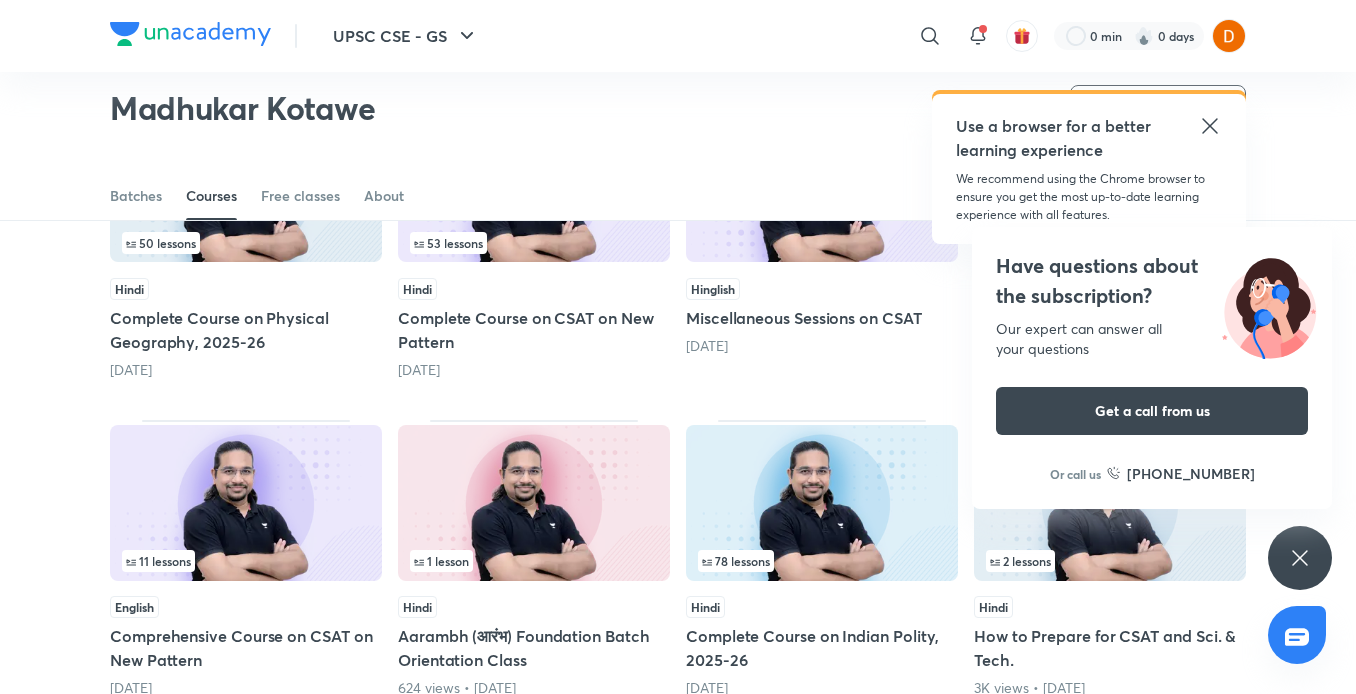 click at bounding box center [822, 503] 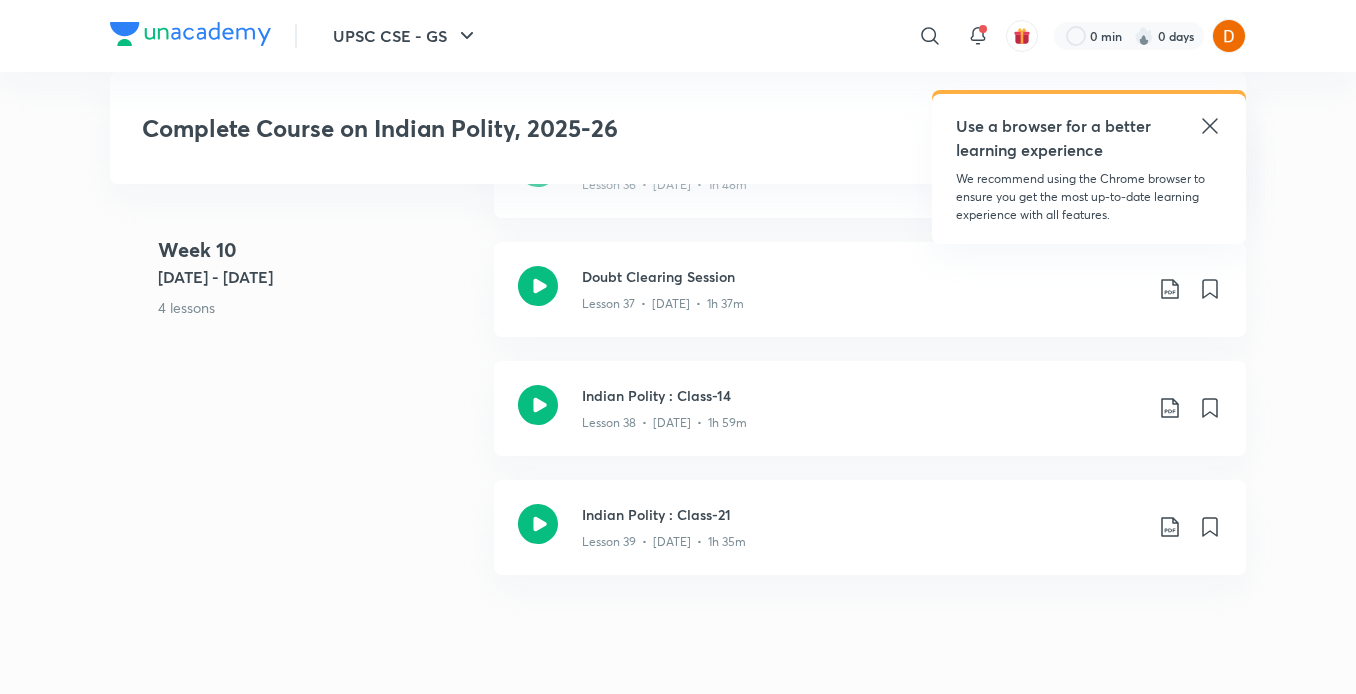 scroll, scrollTop: 6630, scrollLeft: 0, axis: vertical 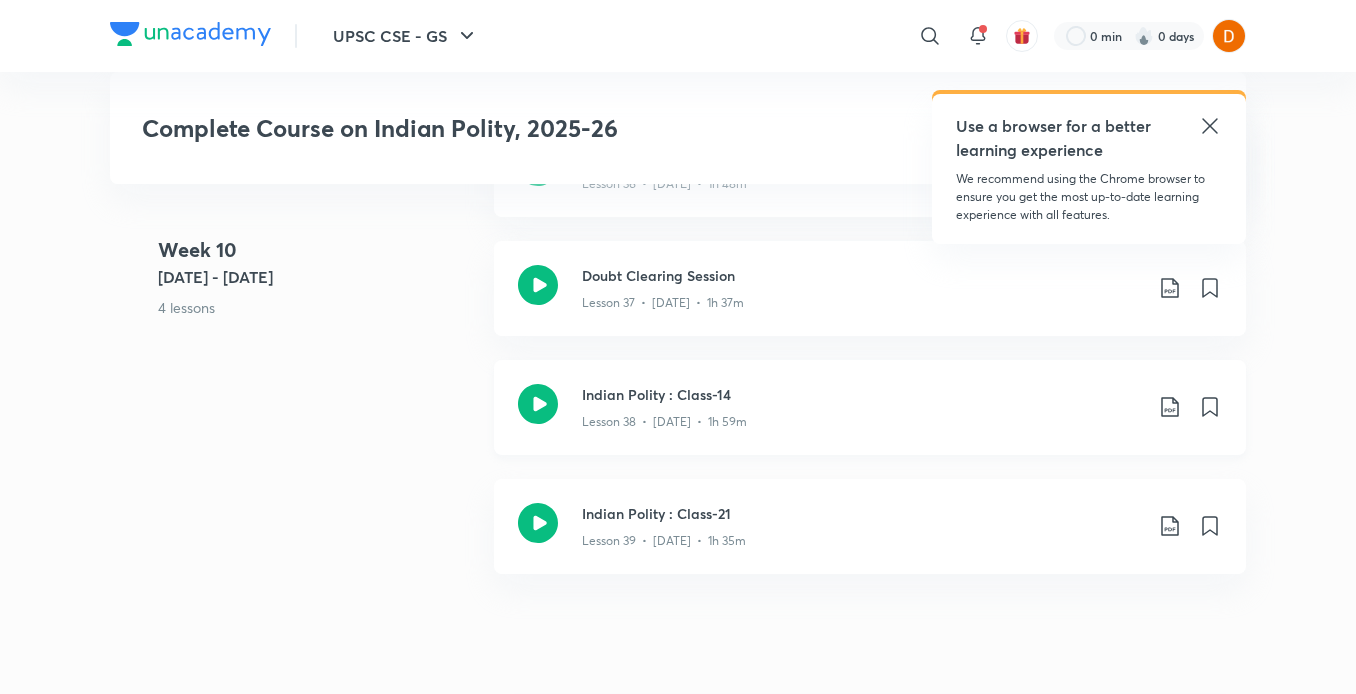 click 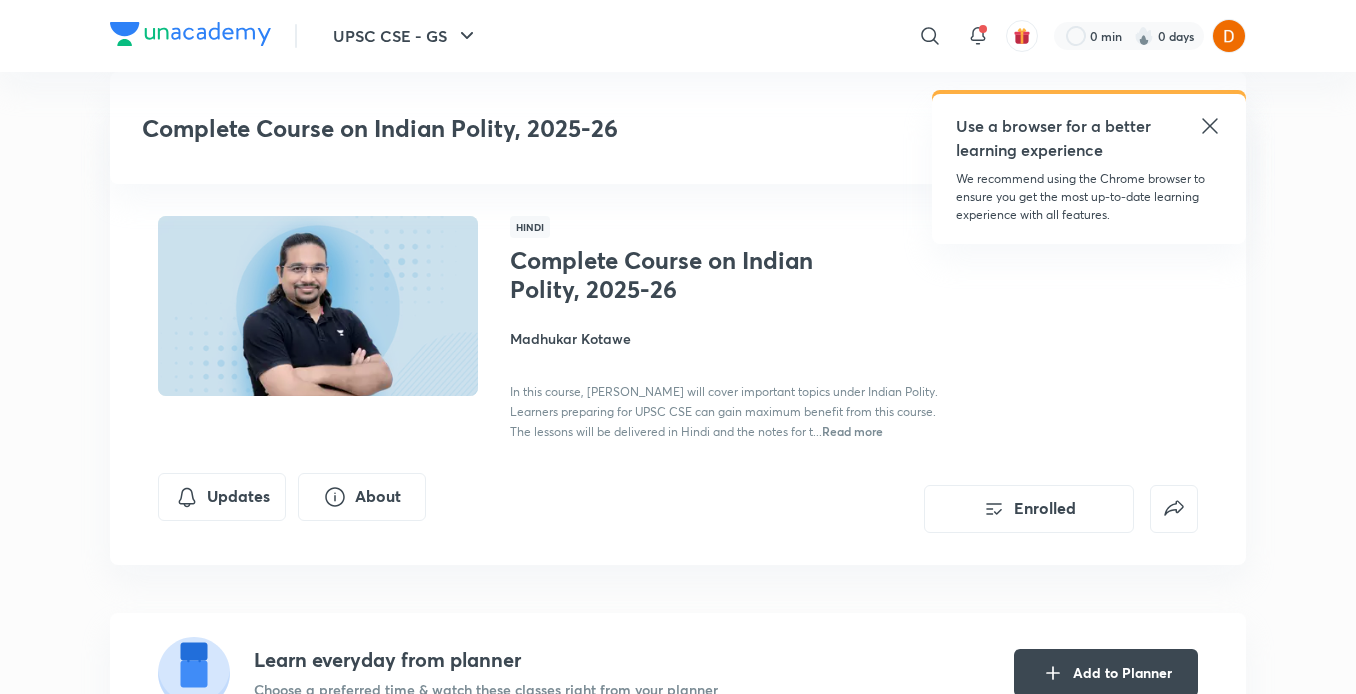 scroll, scrollTop: 6630, scrollLeft: 0, axis: vertical 